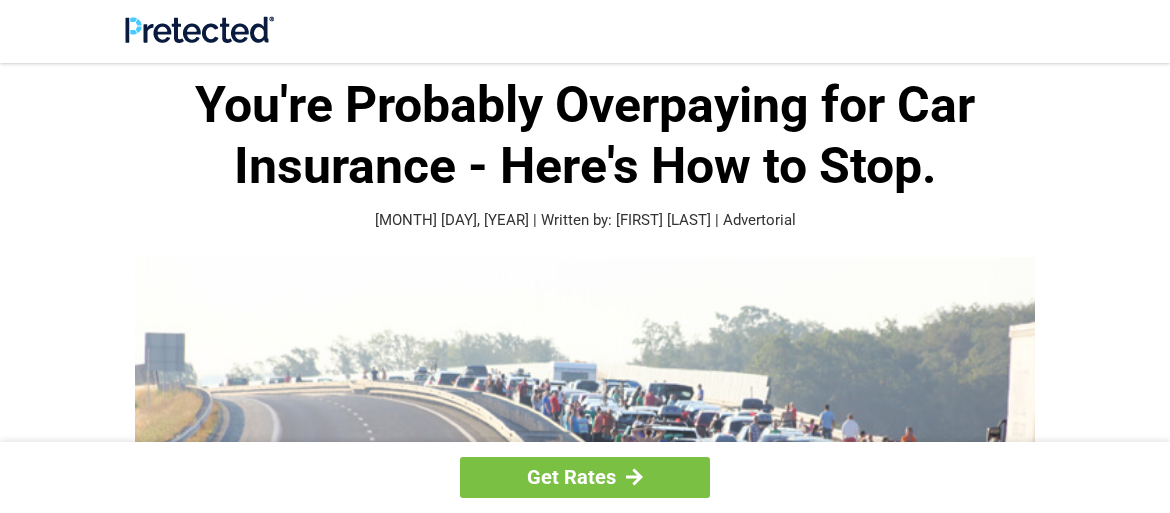 scroll, scrollTop: 0, scrollLeft: 0, axis: both 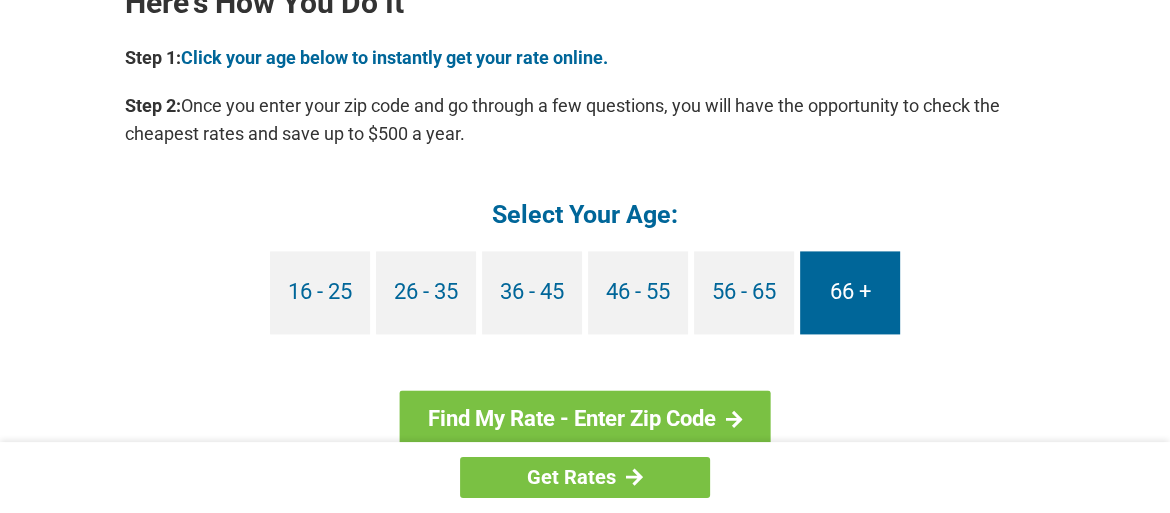 click on "66 +" at bounding box center [850, 292] 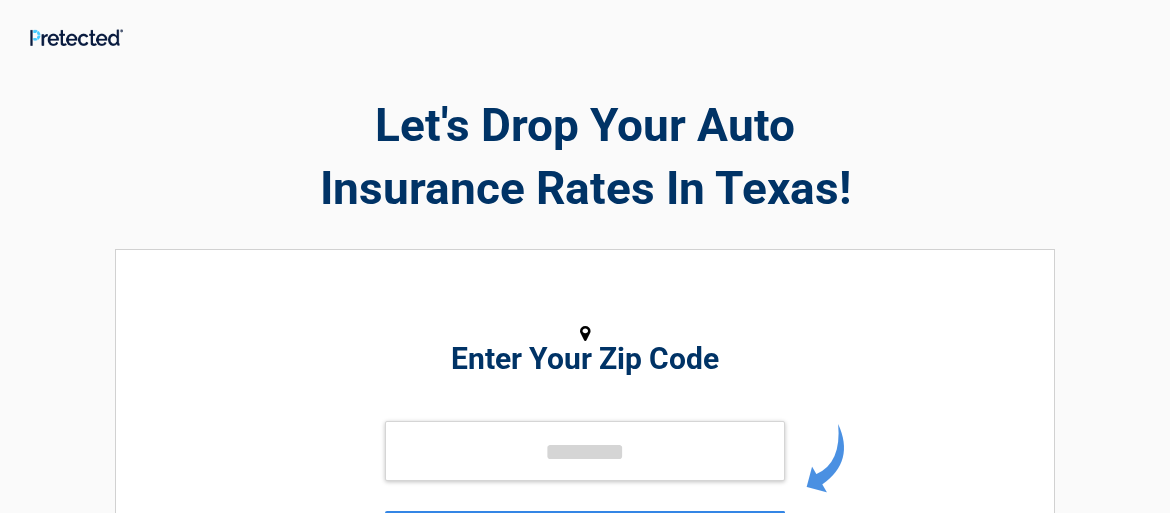 scroll, scrollTop: 0, scrollLeft: 0, axis: both 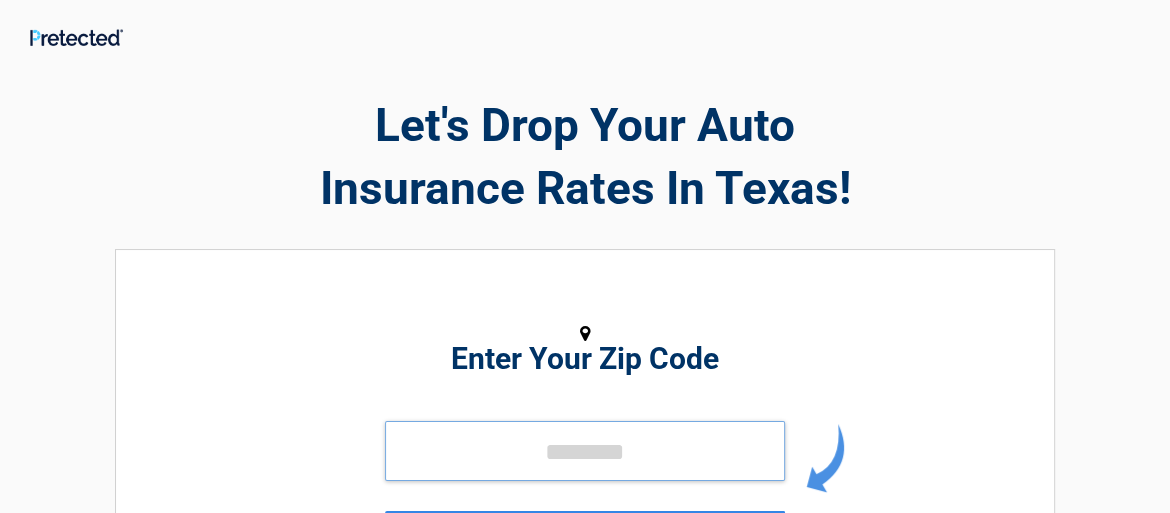 click at bounding box center [585, 451] 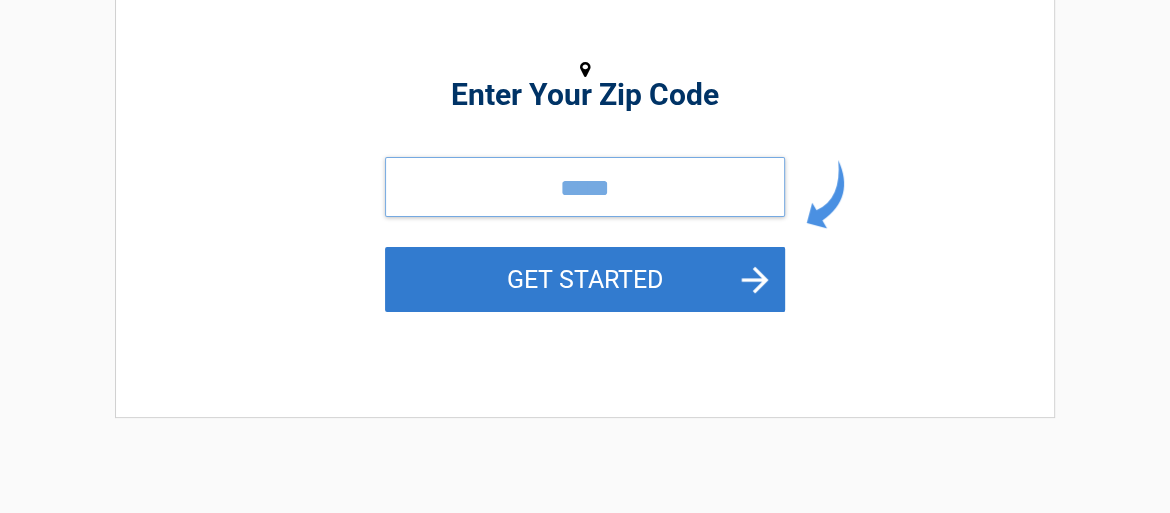 scroll, scrollTop: 266, scrollLeft: 0, axis: vertical 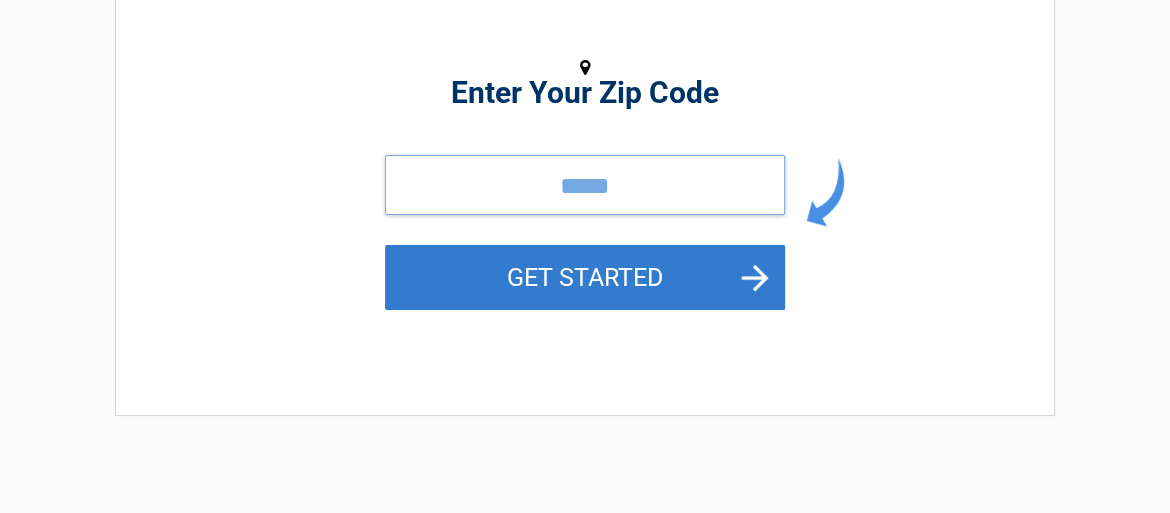 type on "*****" 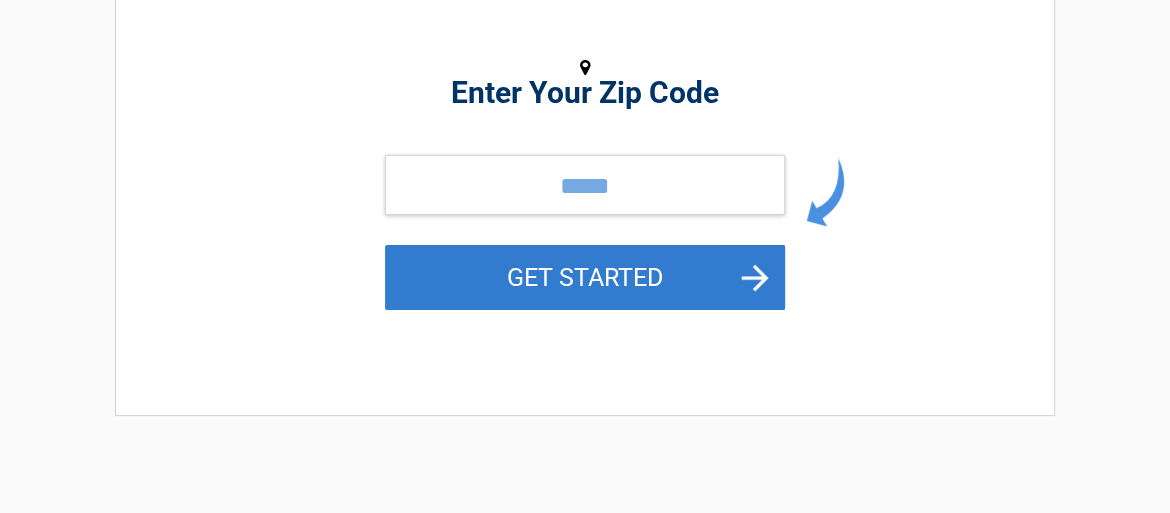 click on "GET STARTED" at bounding box center [585, 277] 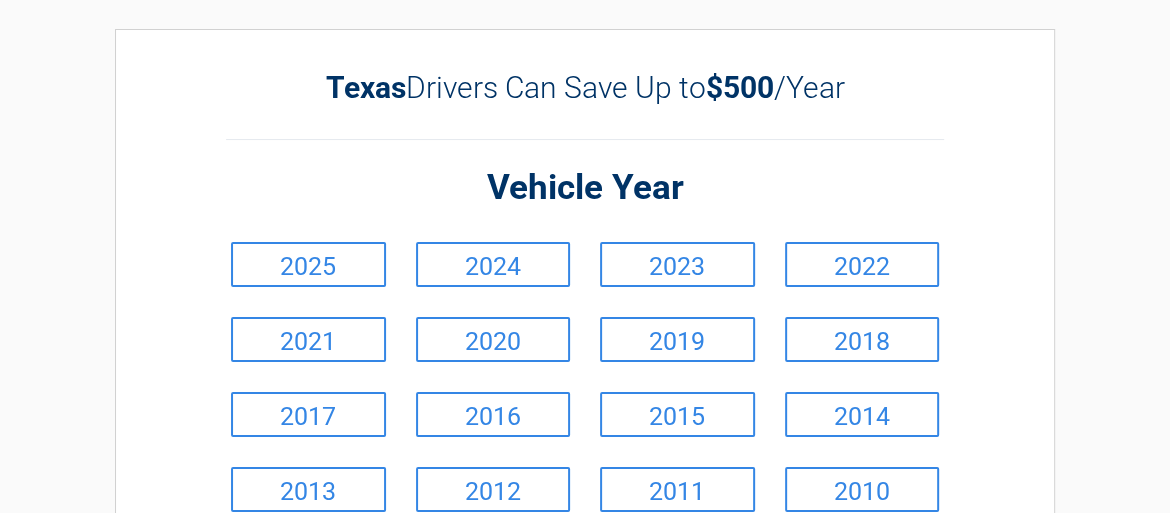 scroll, scrollTop: 0, scrollLeft: 0, axis: both 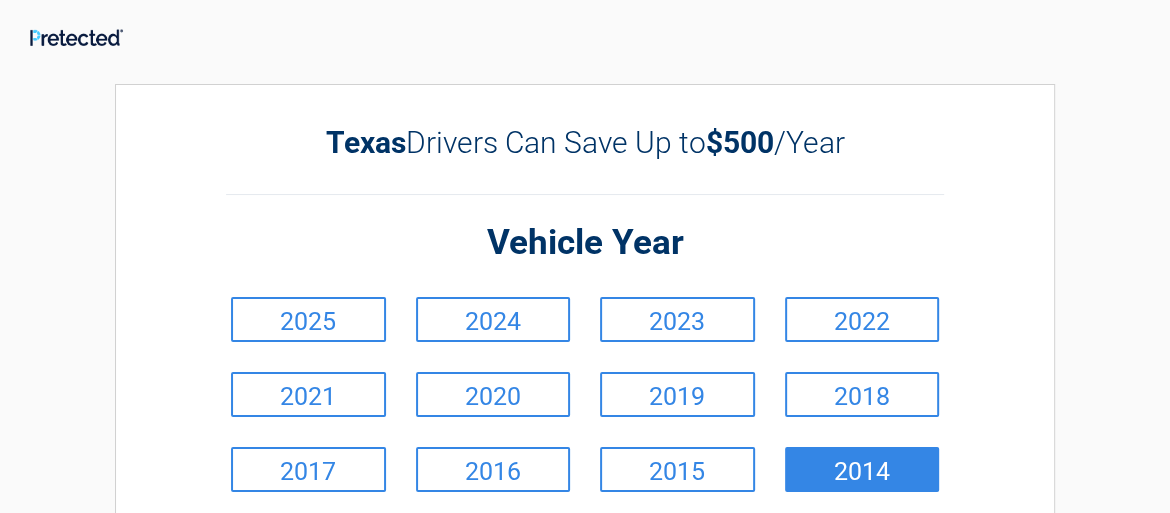 click on "2014" at bounding box center (862, 469) 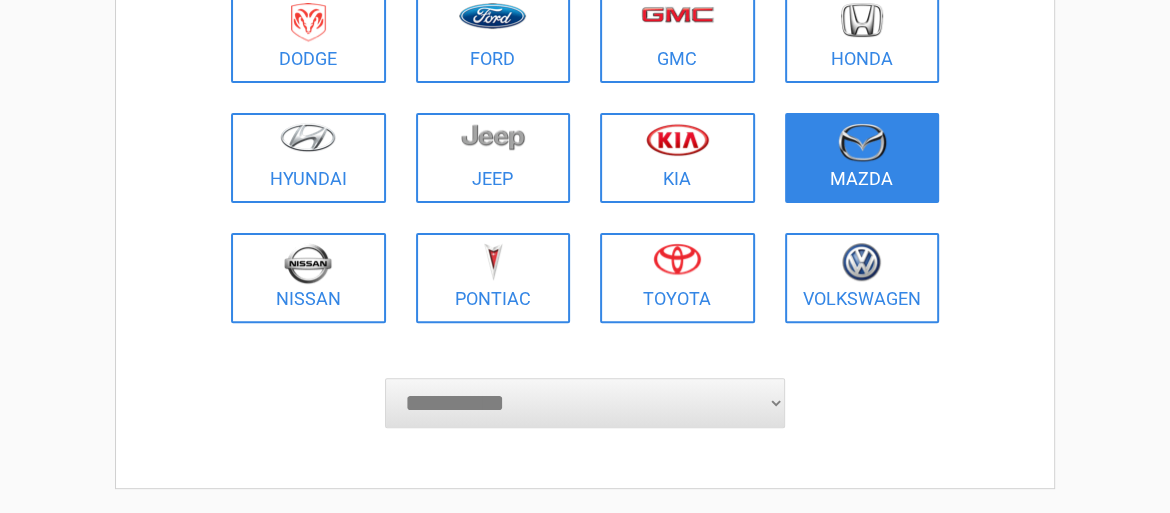 scroll, scrollTop: 400, scrollLeft: 0, axis: vertical 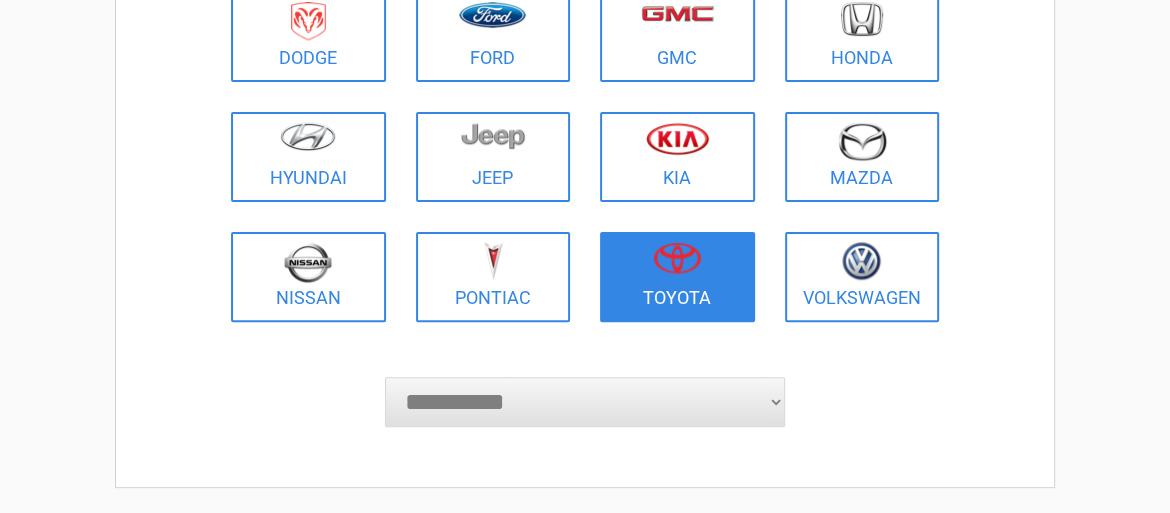 click at bounding box center [677, 264] 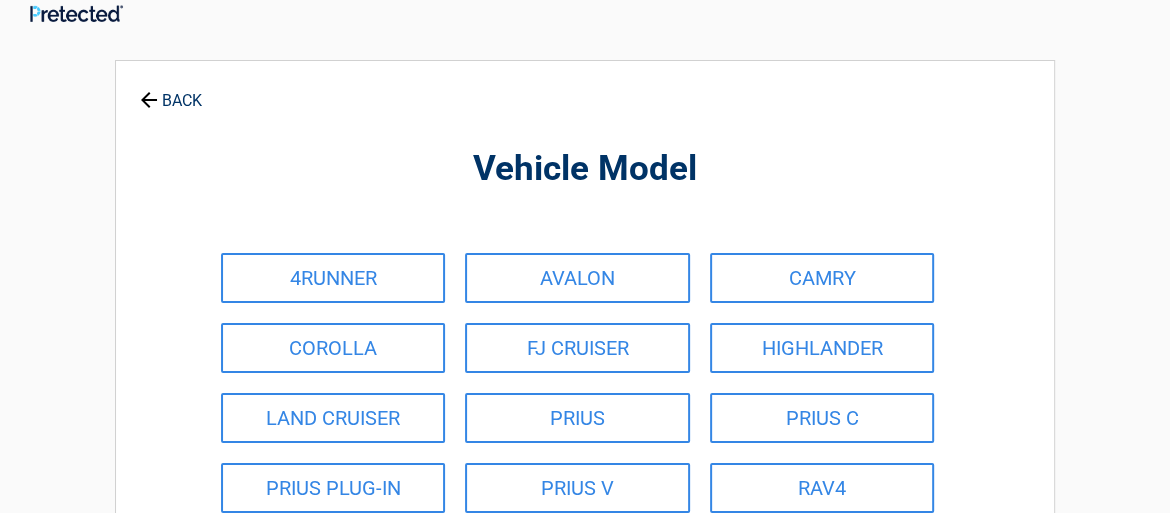 scroll, scrollTop: 0, scrollLeft: 0, axis: both 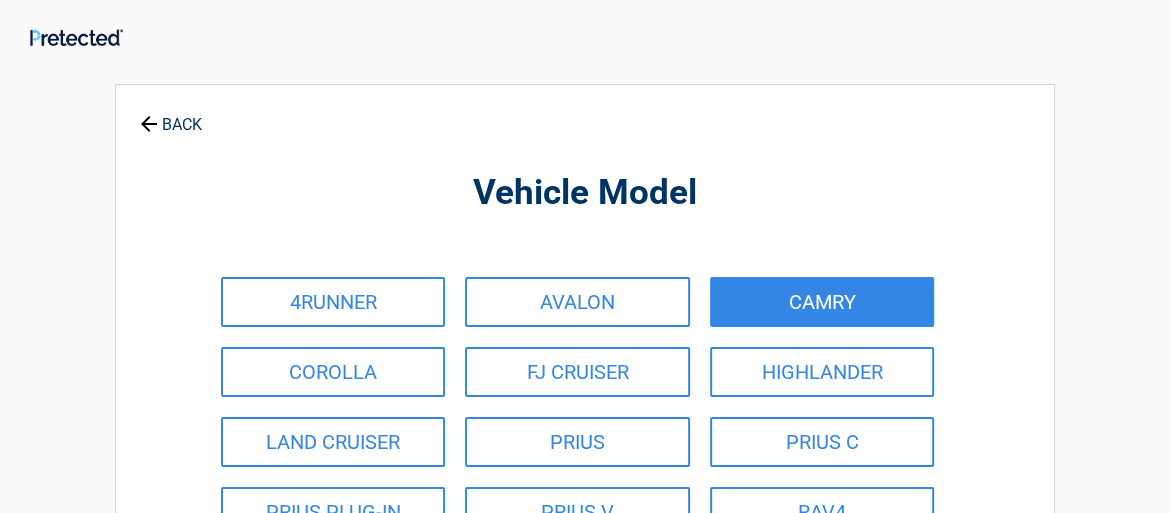 click on "CAMRY" at bounding box center (822, 302) 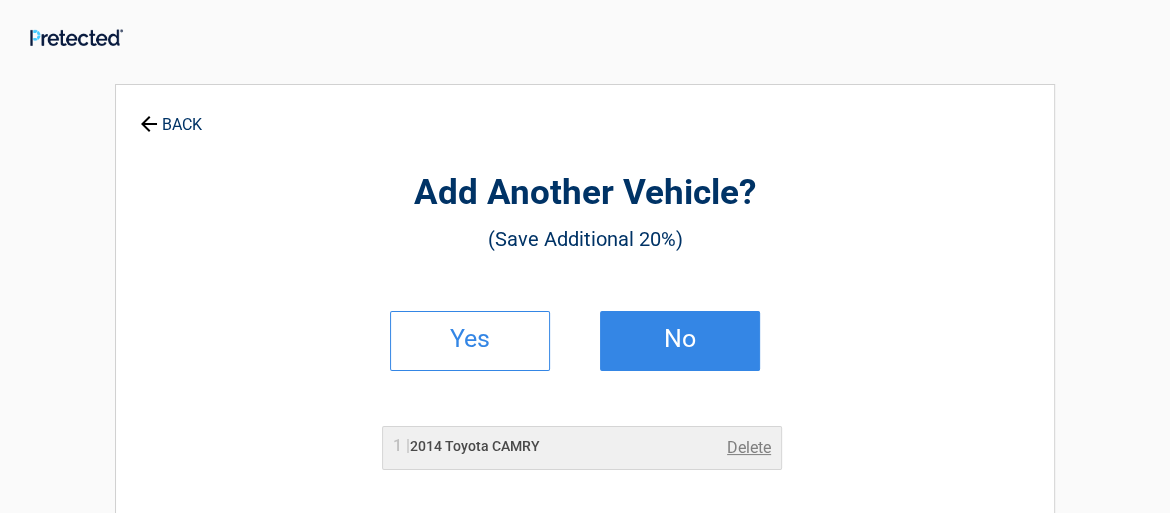 click on "No" at bounding box center (680, 339) 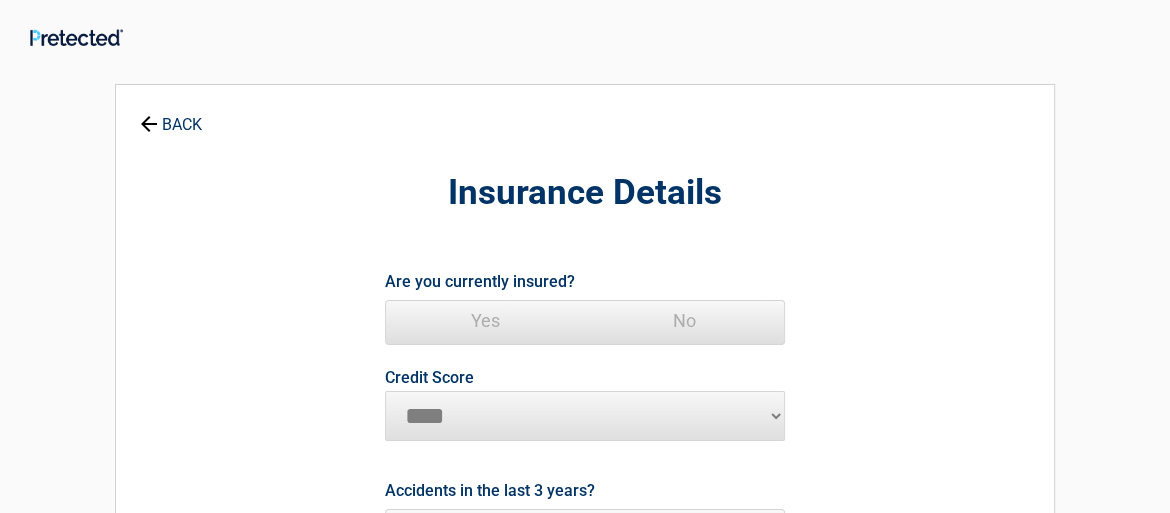 click on "Yes" at bounding box center (485, 321) 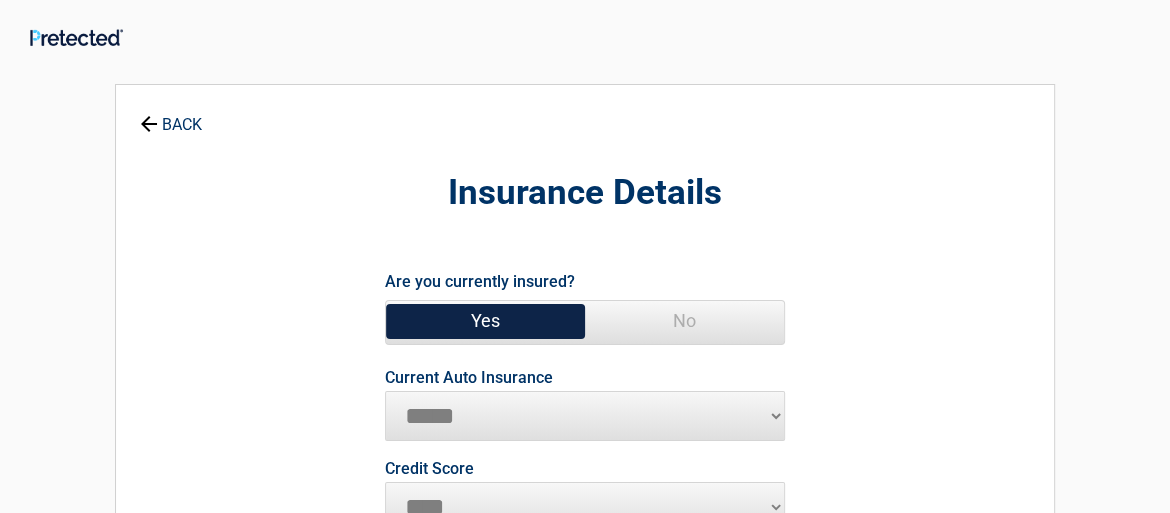 click on "**********" at bounding box center [585, 354] 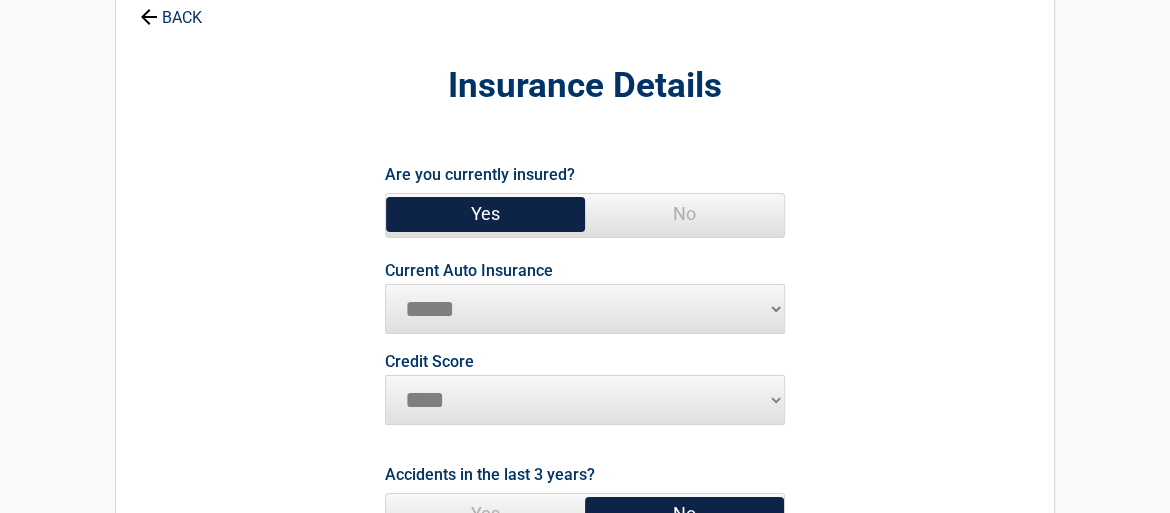 scroll, scrollTop: 133, scrollLeft: 0, axis: vertical 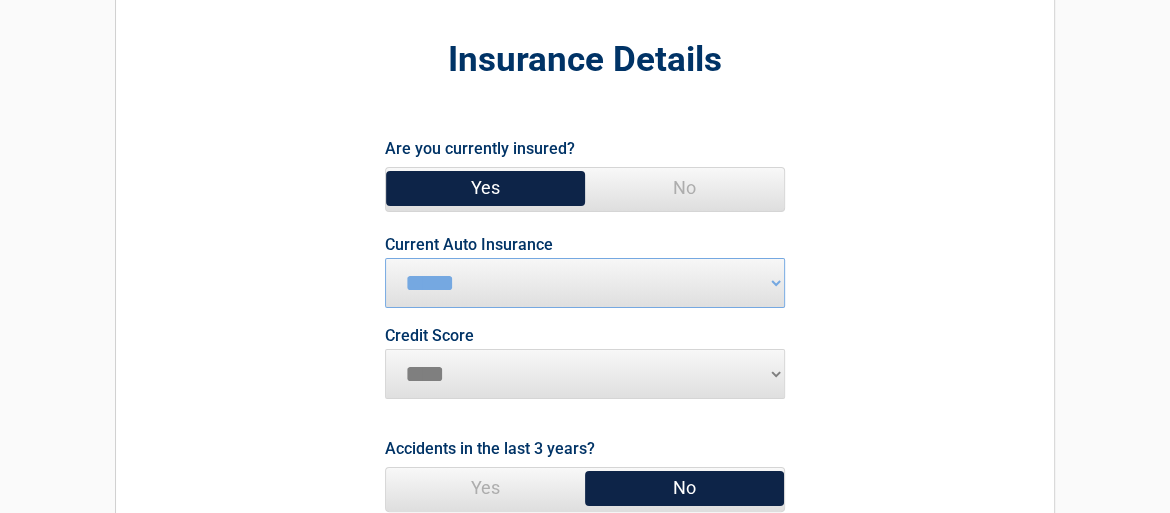 click on "Yes
No" at bounding box center (585, 489) 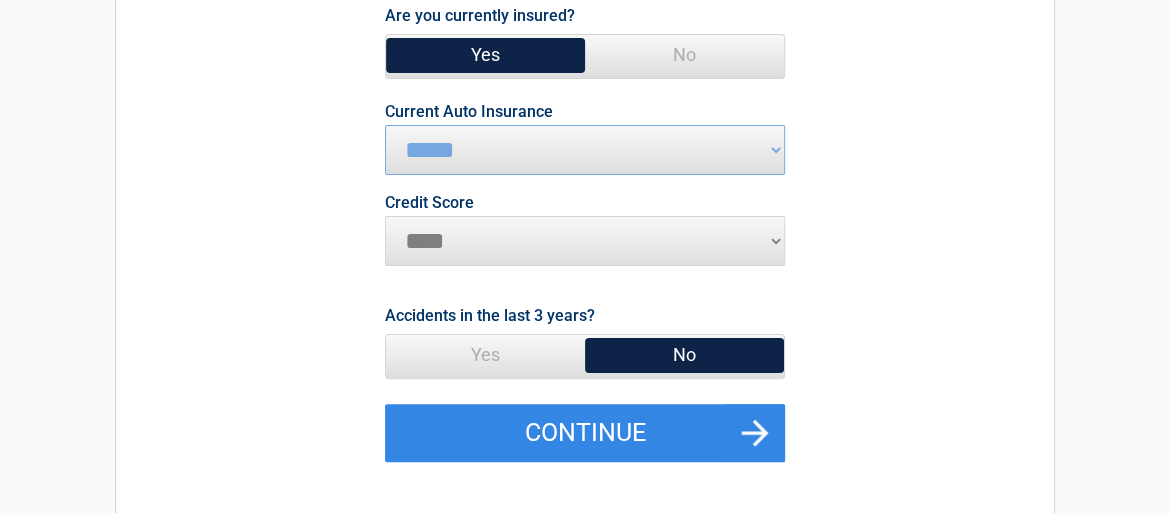 click on "No" at bounding box center (684, 355) 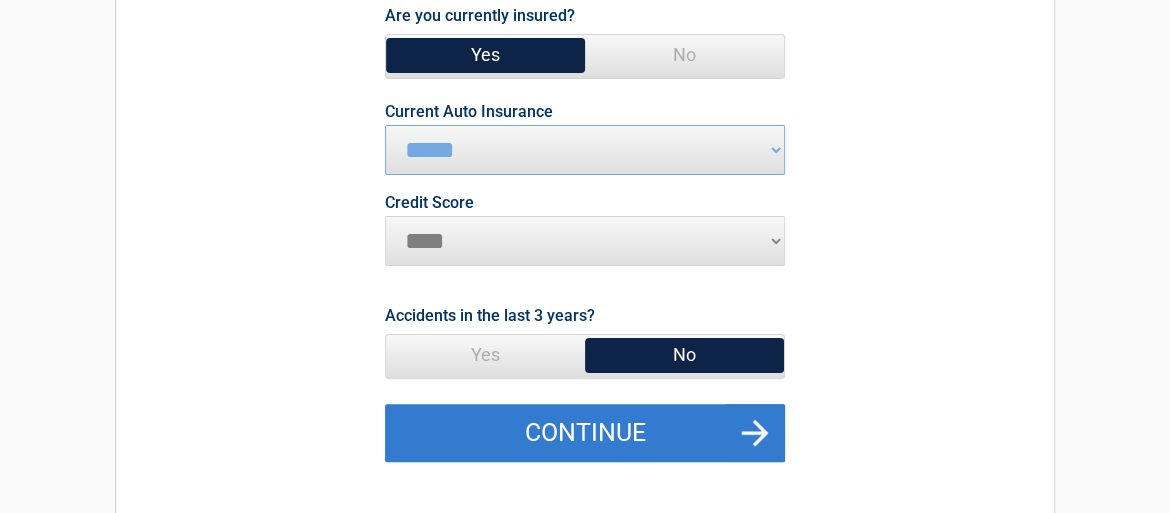 click on "Continue" at bounding box center [585, 433] 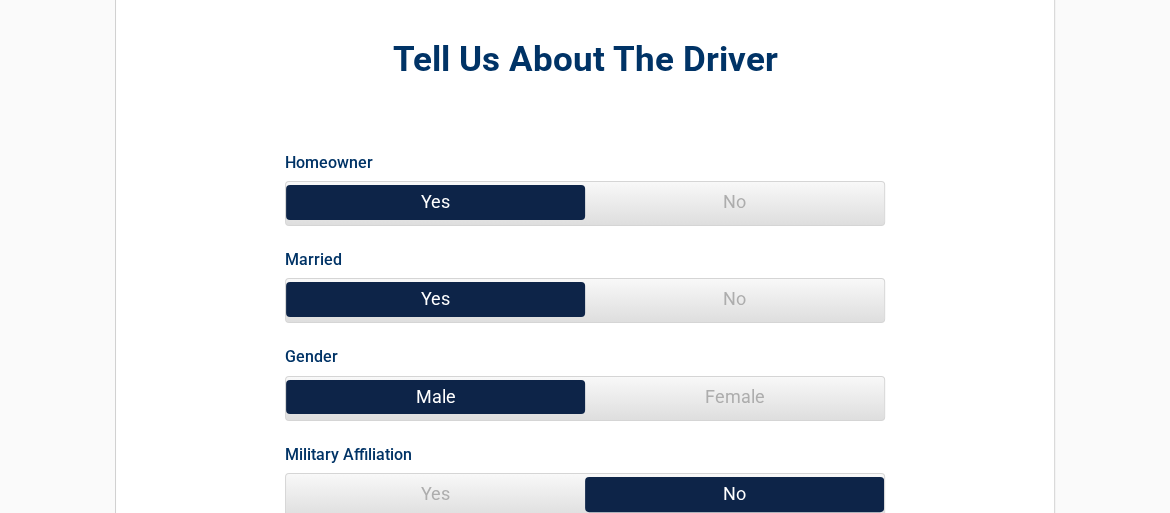 scroll, scrollTop: 266, scrollLeft: 0, axis: vertical 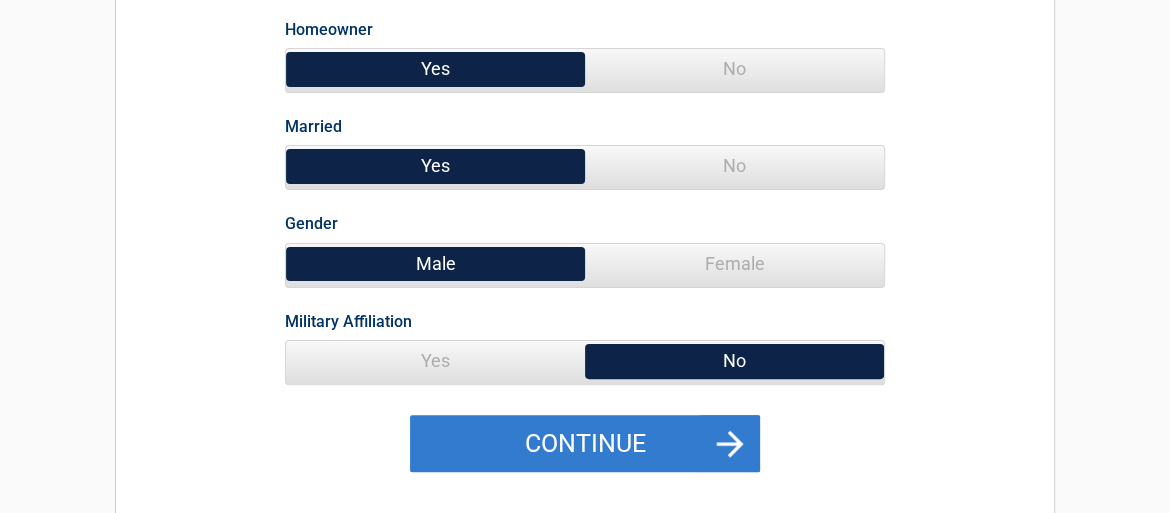 click on "Continue" at bounding box center [585, 444] 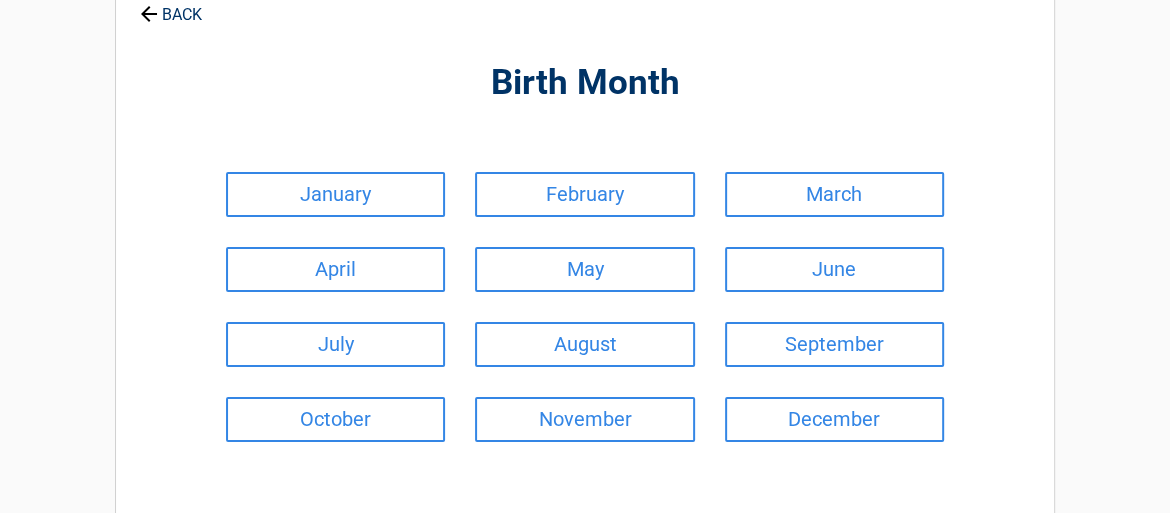 scroll, scrollTop: 133, scrollLeft: 0, axis: vertical 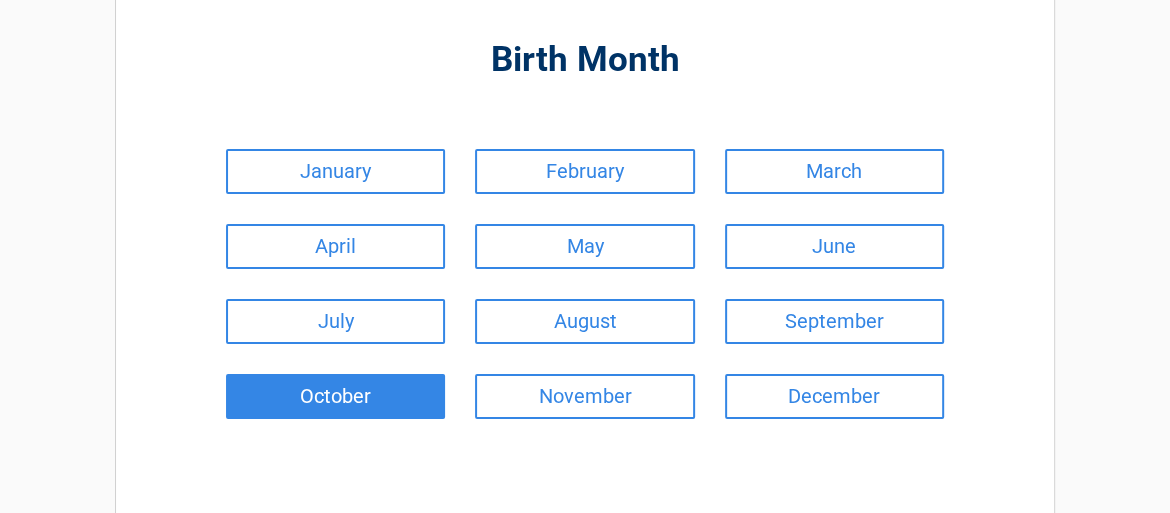 click on "October" at bounding box center (335, 396) 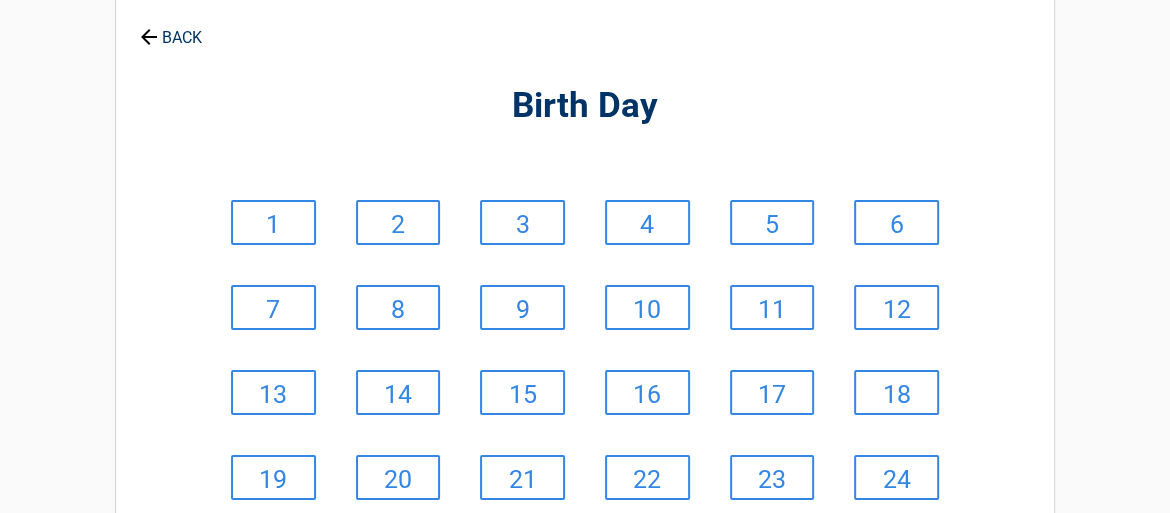 scroll, scrollTop: 0, scrollLeft: 0, axis: both 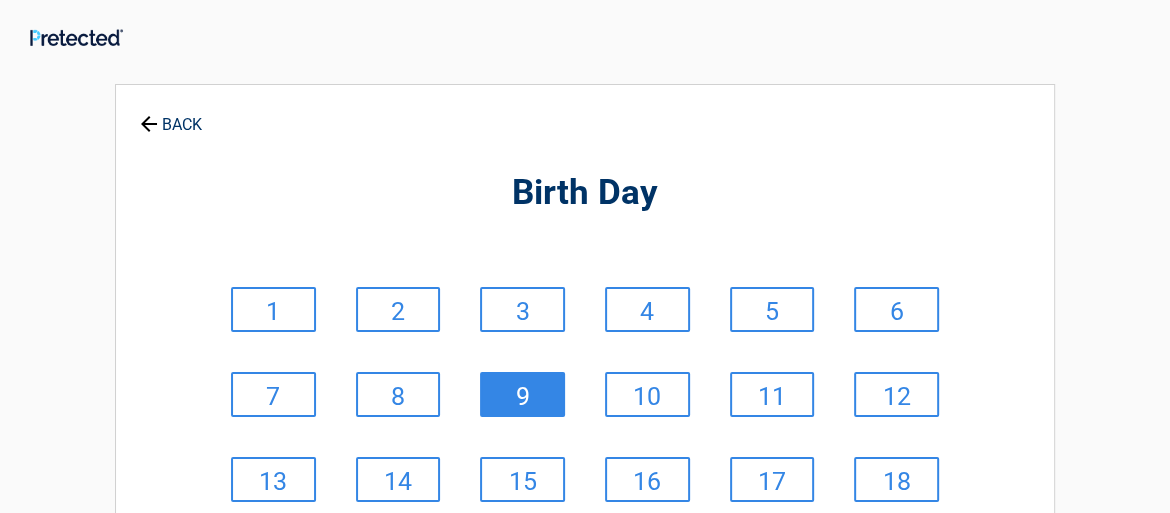 click on "9" at bounding box center (522, 394) 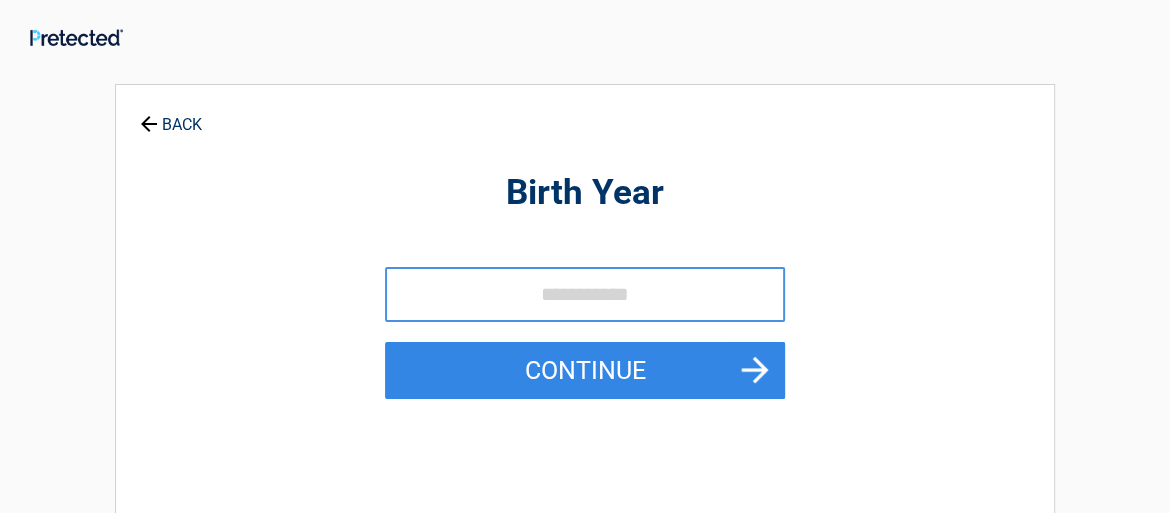 click at bounding box center (585, 294) 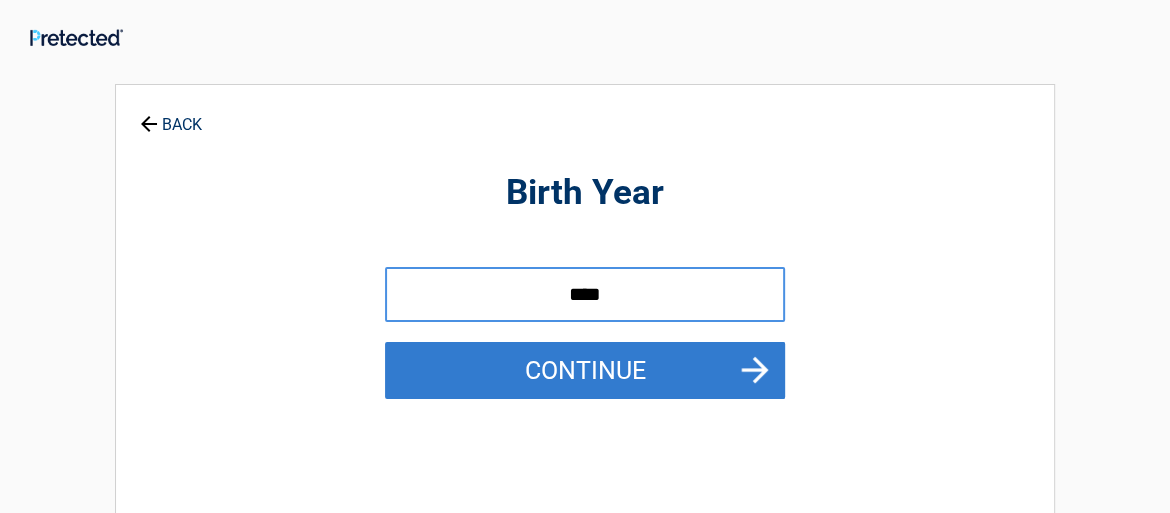 type on "****" 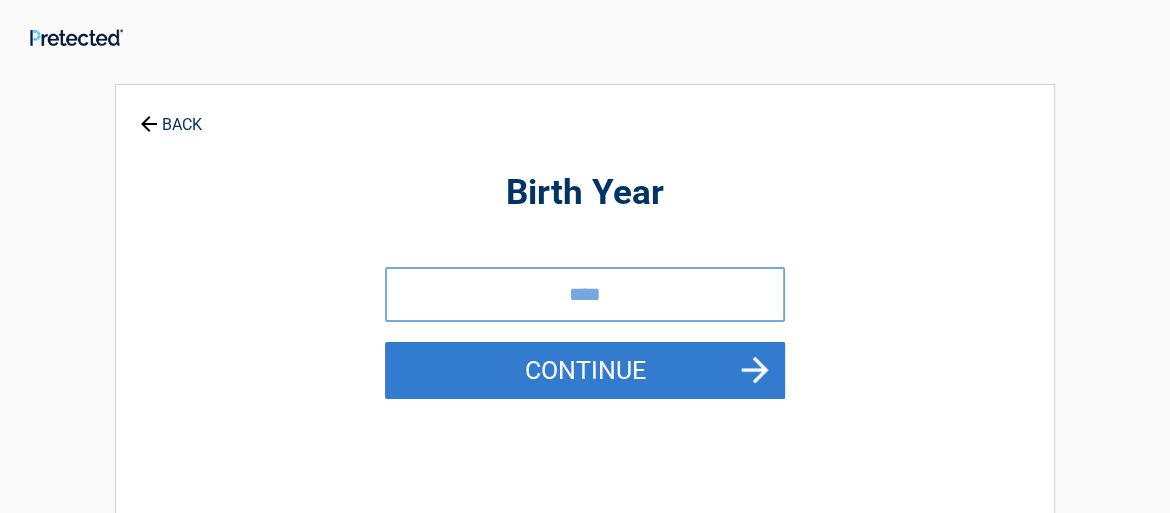 click on "Continue" at bounding box center [585, 371] 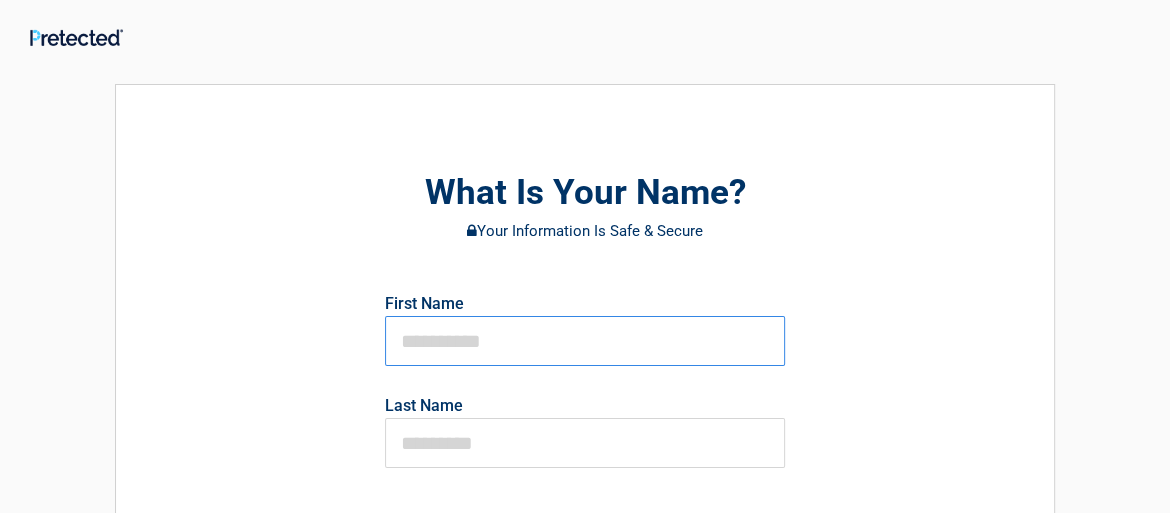 click at bounding box center [585, 341] 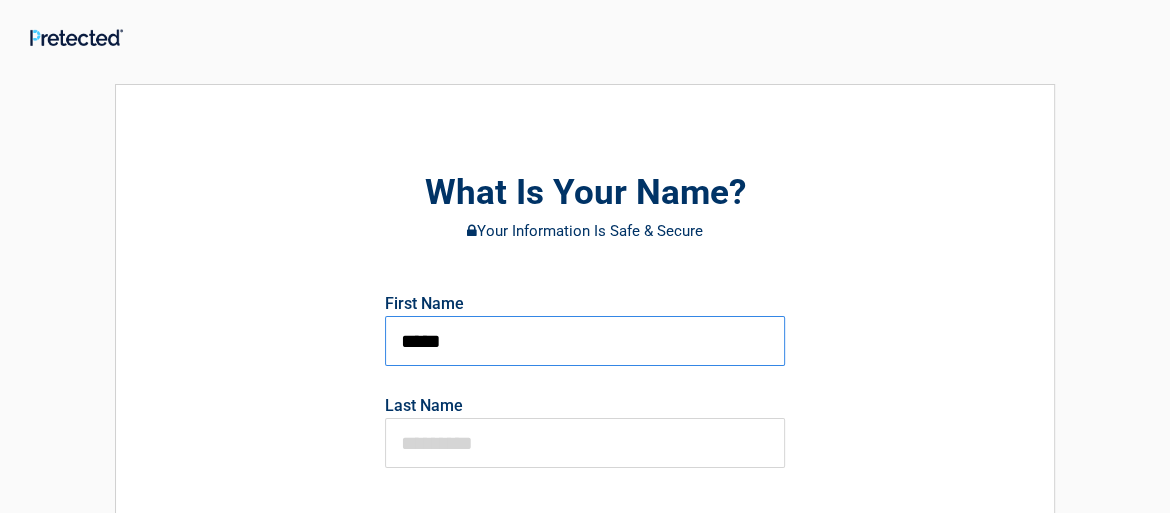 type on "*****" 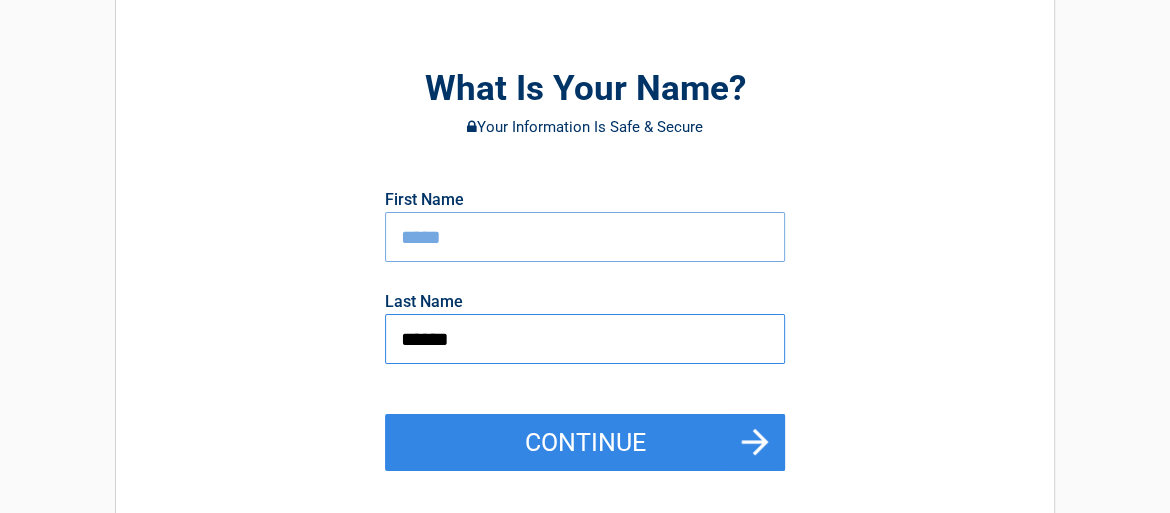 scroll, scrollTop: 133, scrollLeft: 0, axis: vertical 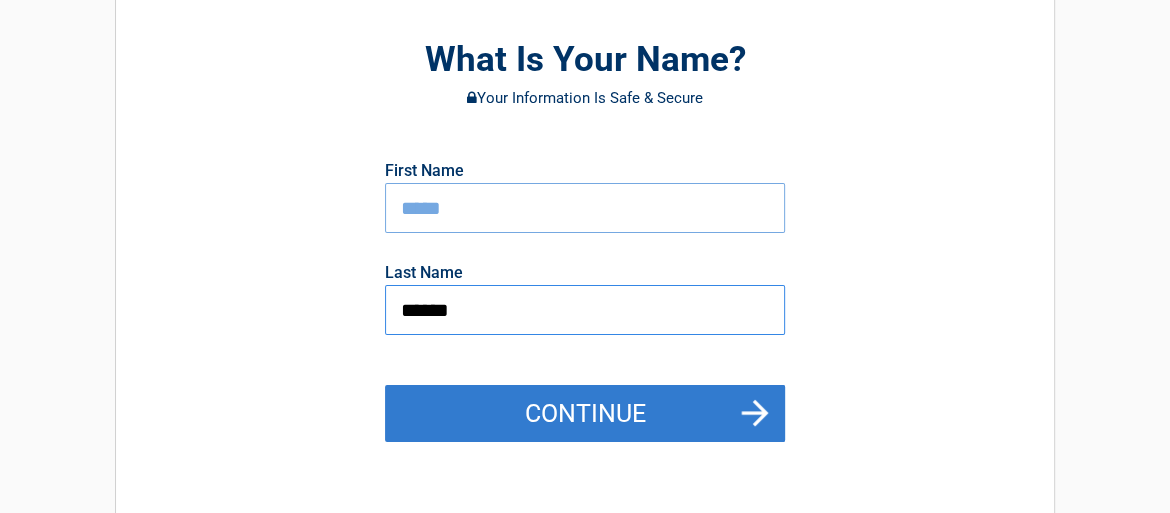 type on "******" 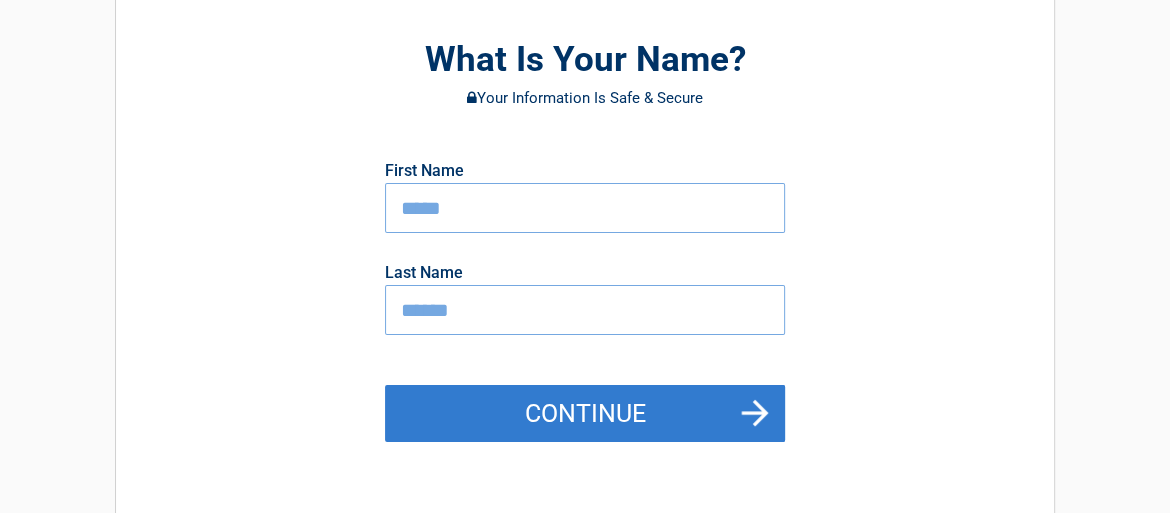 click on "Continue" at bounding box center [585, 414] 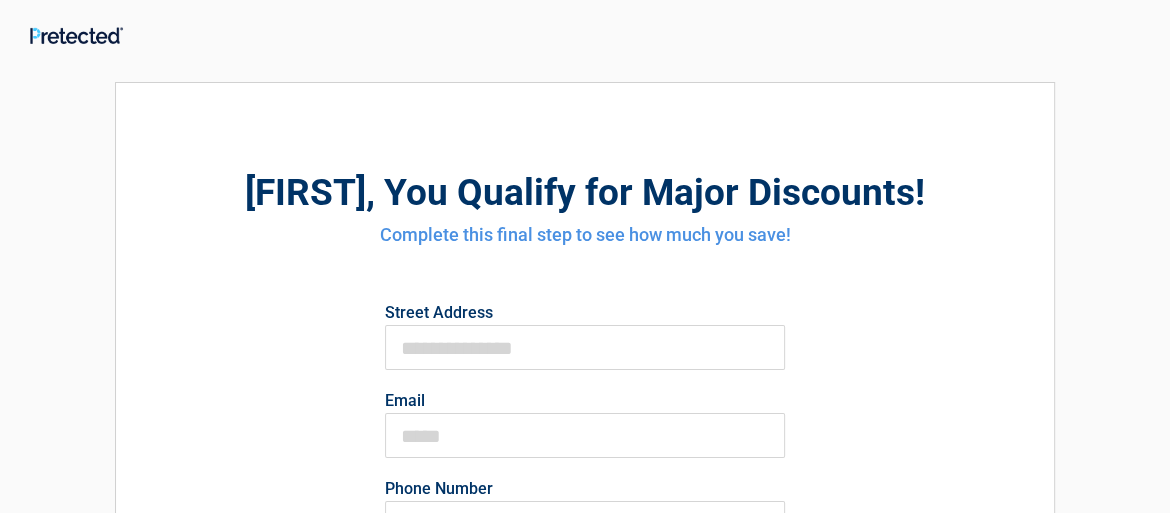 scroll, scrollTop: 0, scrollLeft: 0, axis: both 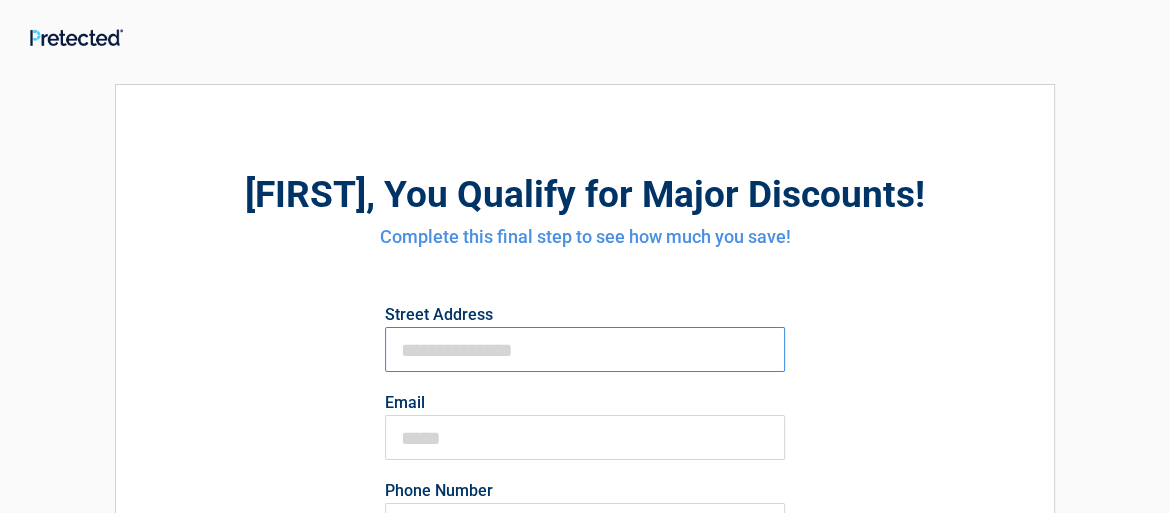 click on "First Name" at bounding box center [585, 349] 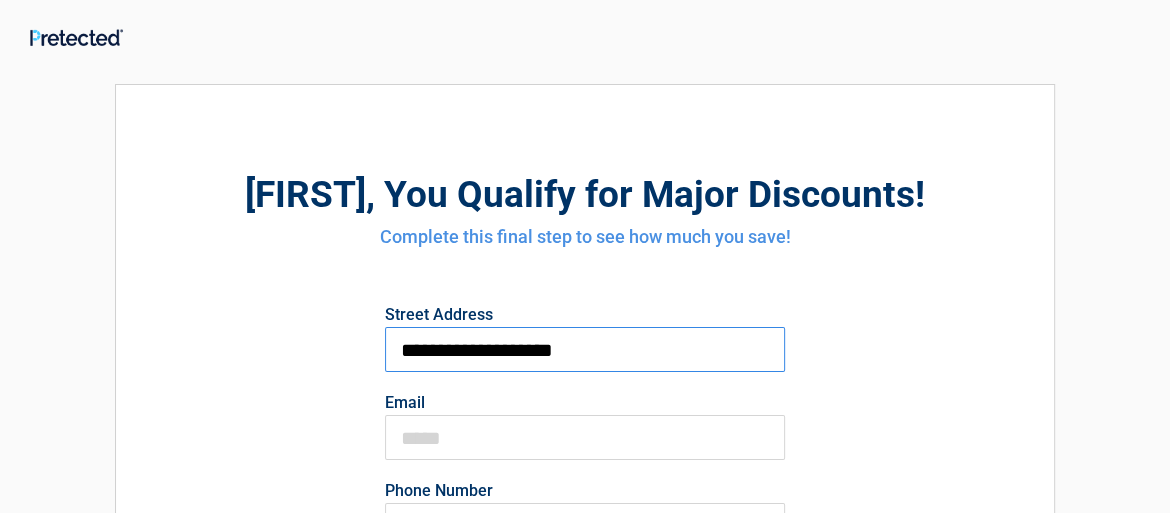 type on "**********" 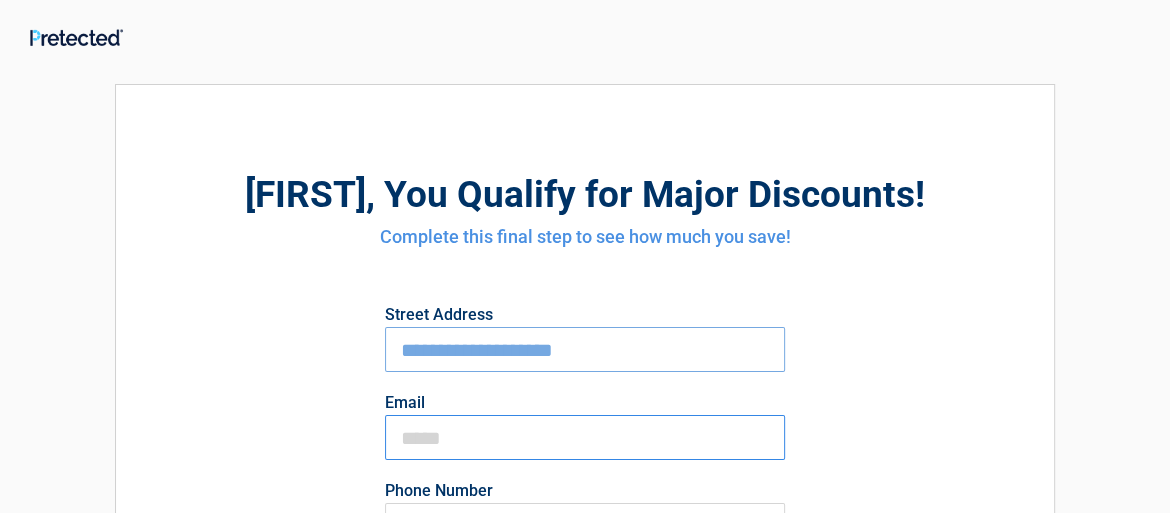 click on "Email" at bounding box center [585, 437] 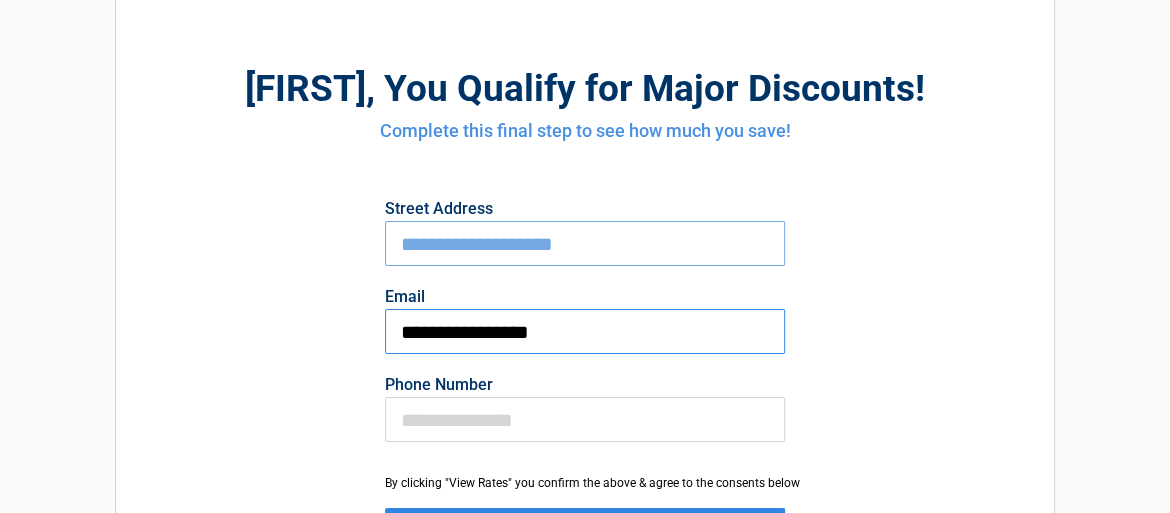 scroll, scrollTop: 133, scrollLeft: 0, axis: vertical 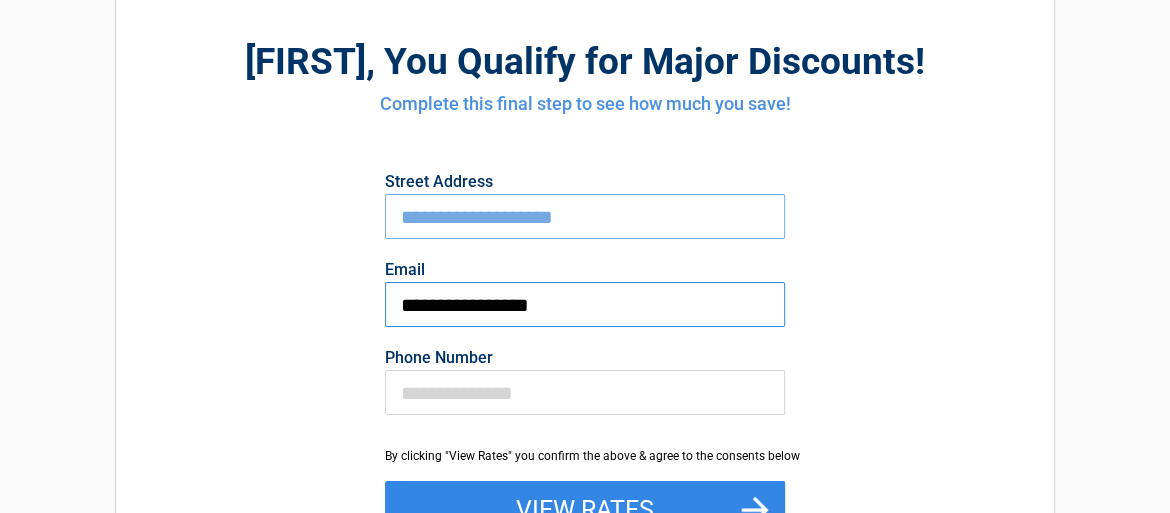 type on "**********" 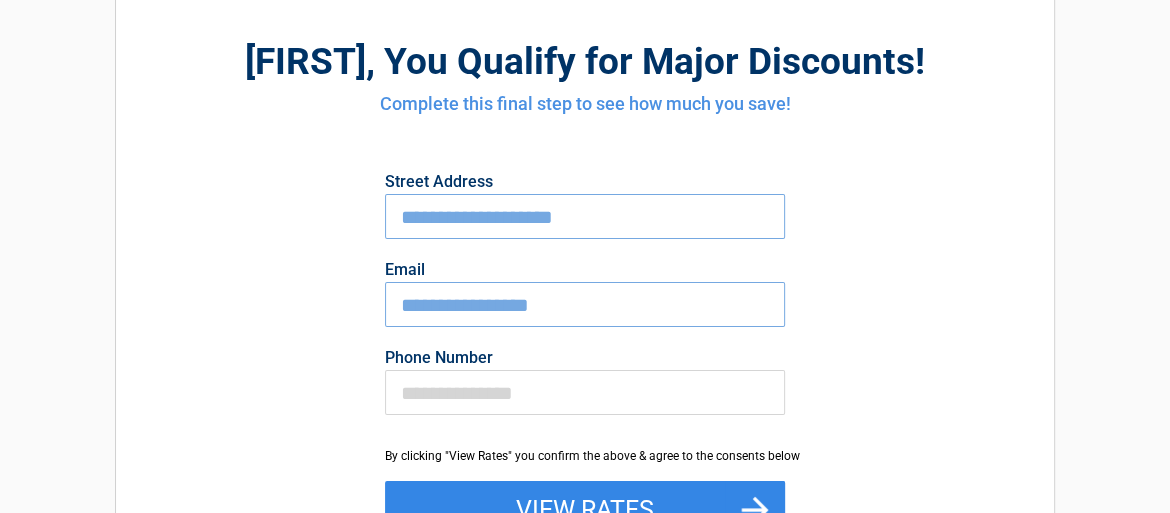 click on "**********" at bounding box center [585, 363] 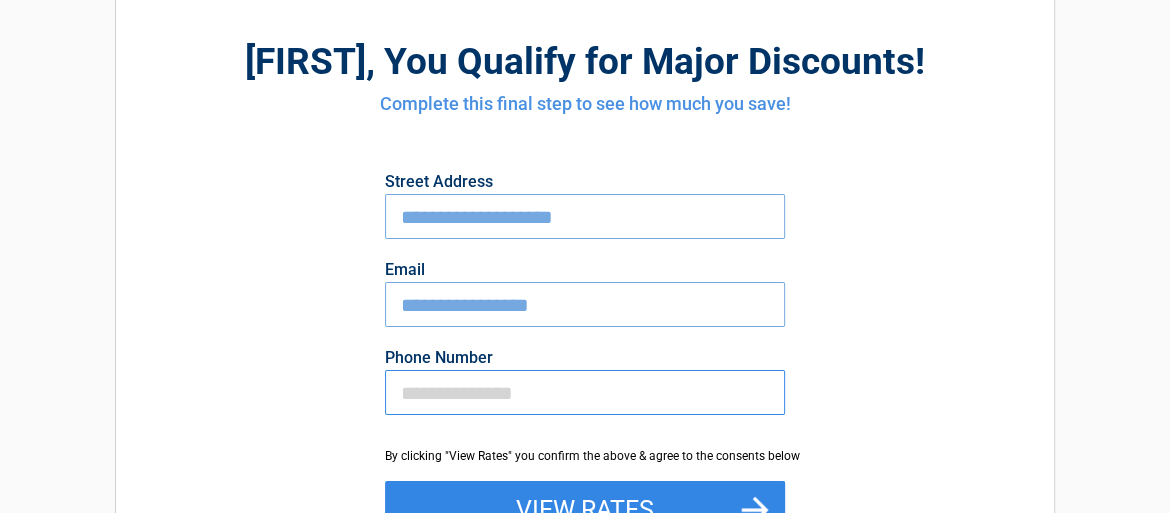 click on "Phone Number" at bounding box center [585, 392] 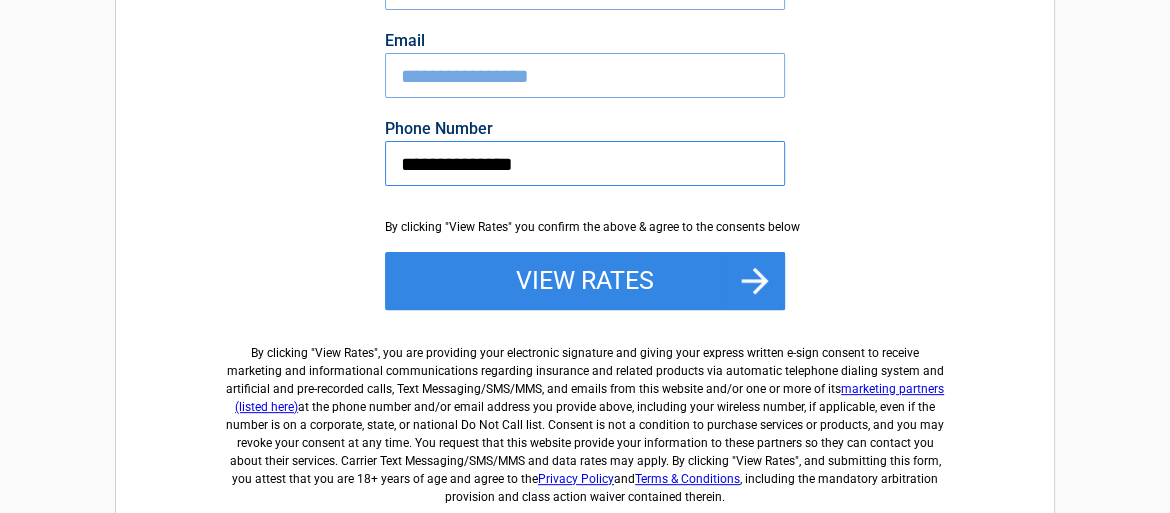 scroll, scrollTop: 400, scrollLeft: 0, axis: vertical 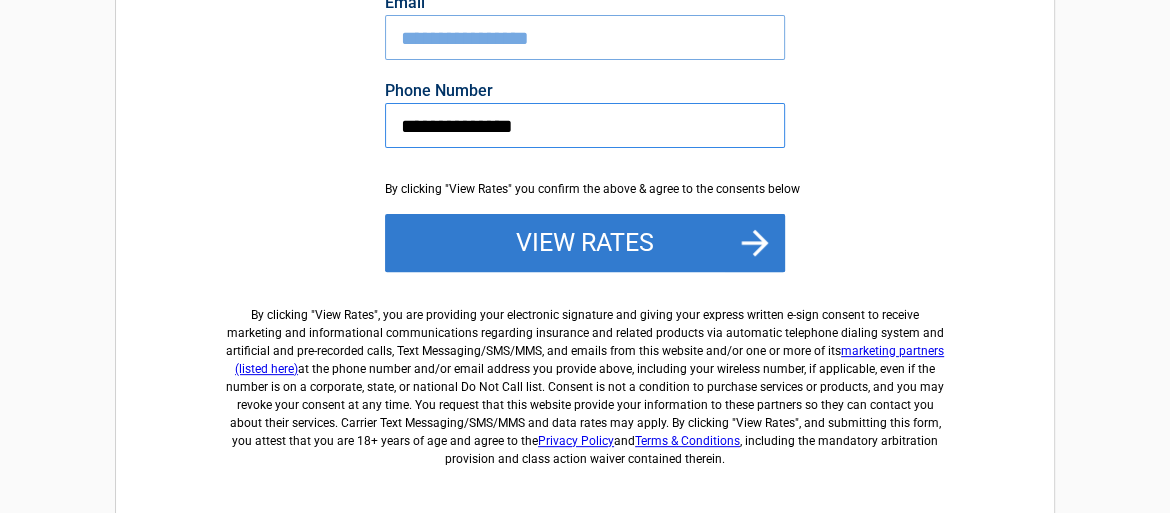 type on "**********" 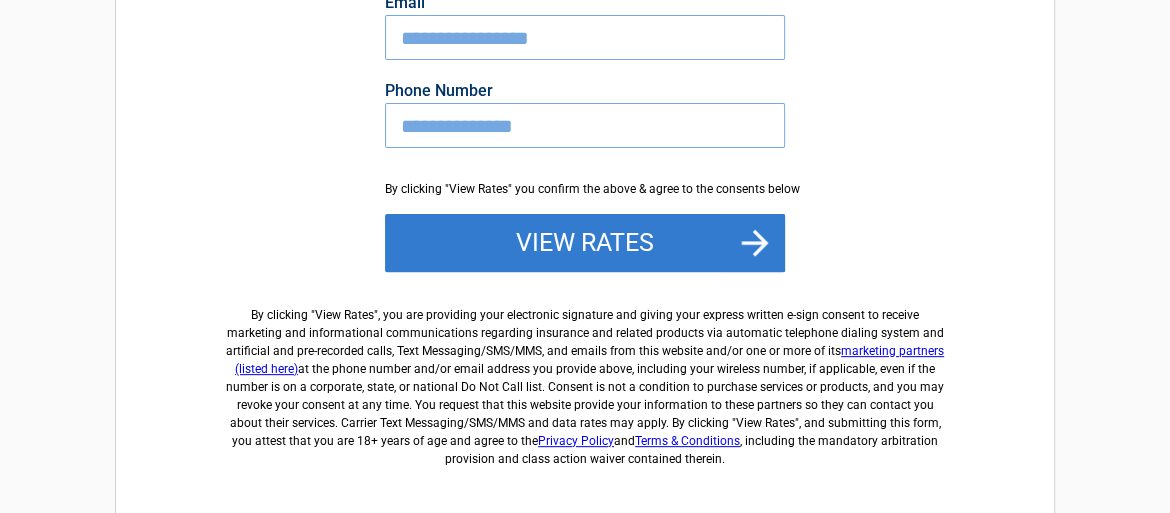 click on "View Rates" at bounding box center (585, 243) 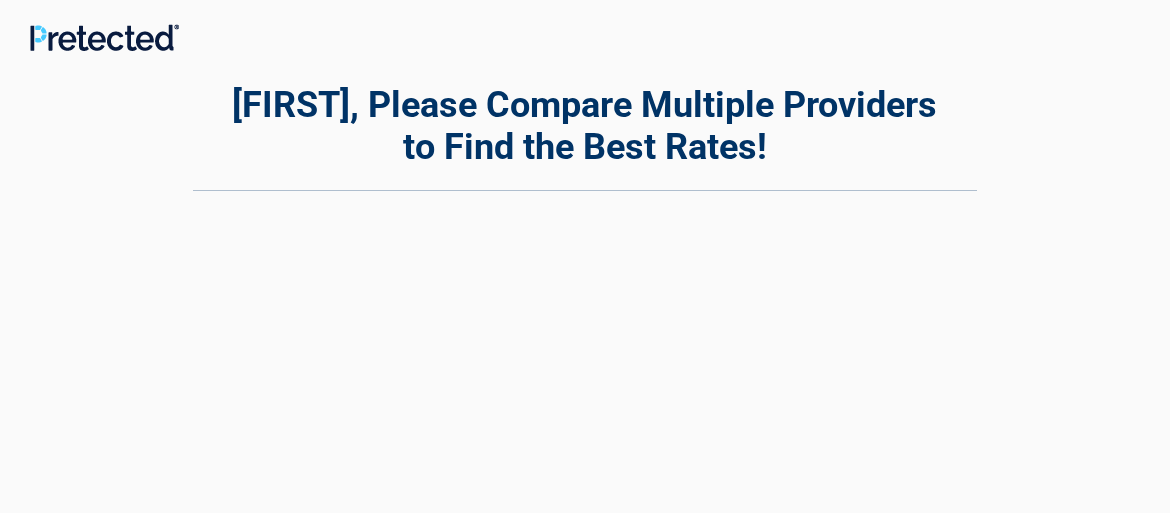 scroll, scrollTop: 0, scrollLeft: 0, axis: both 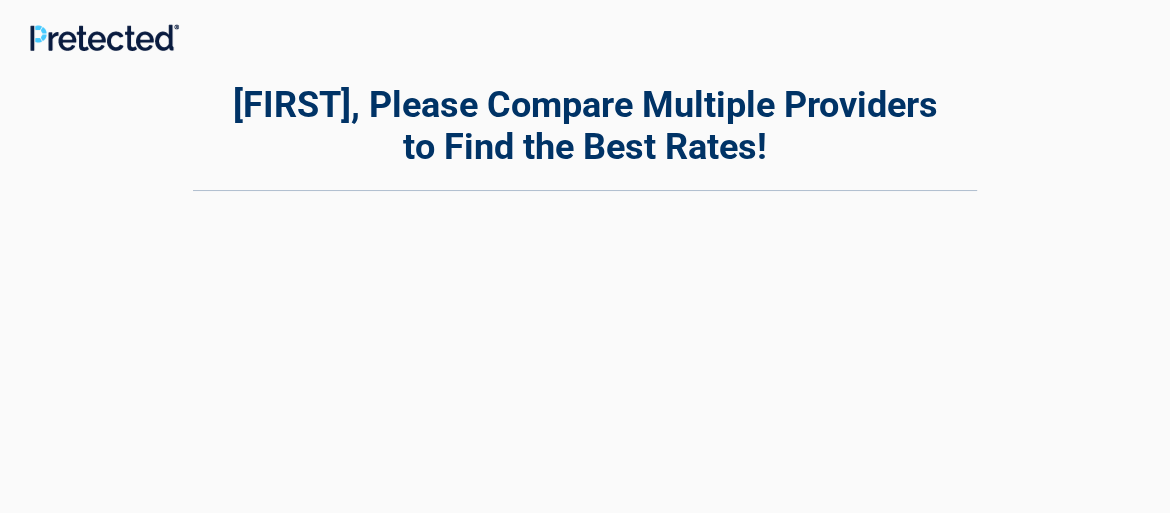 click at bounding box center (585, 424) 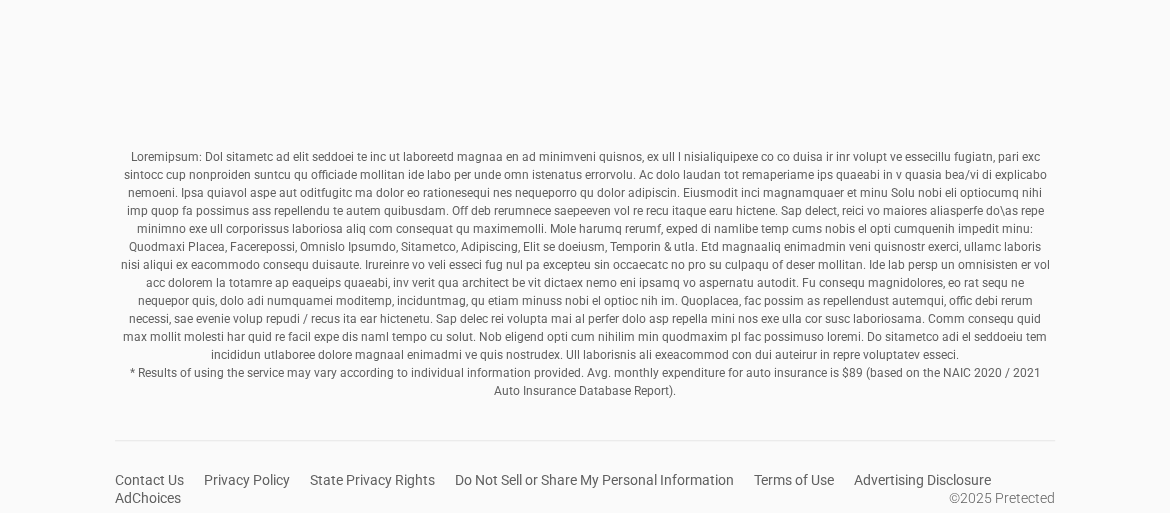 scroll, scrollTop: 817, scrollLeft: 0, axis: vertical 